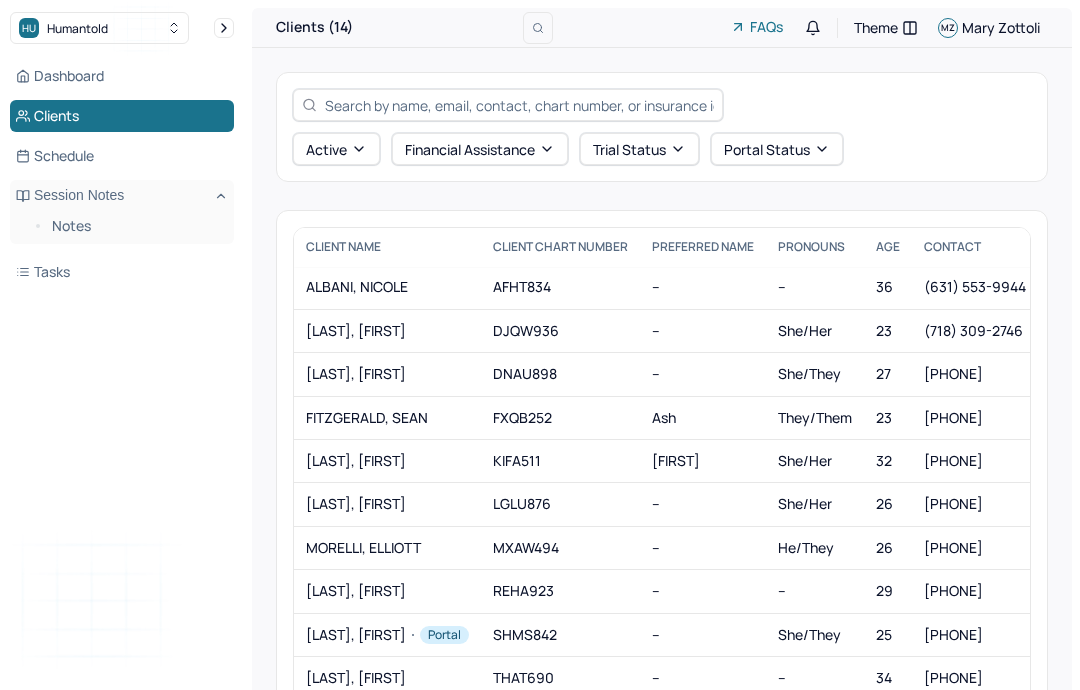 scroll, scrollTop: 0, scrollLeft: 0, axis: both 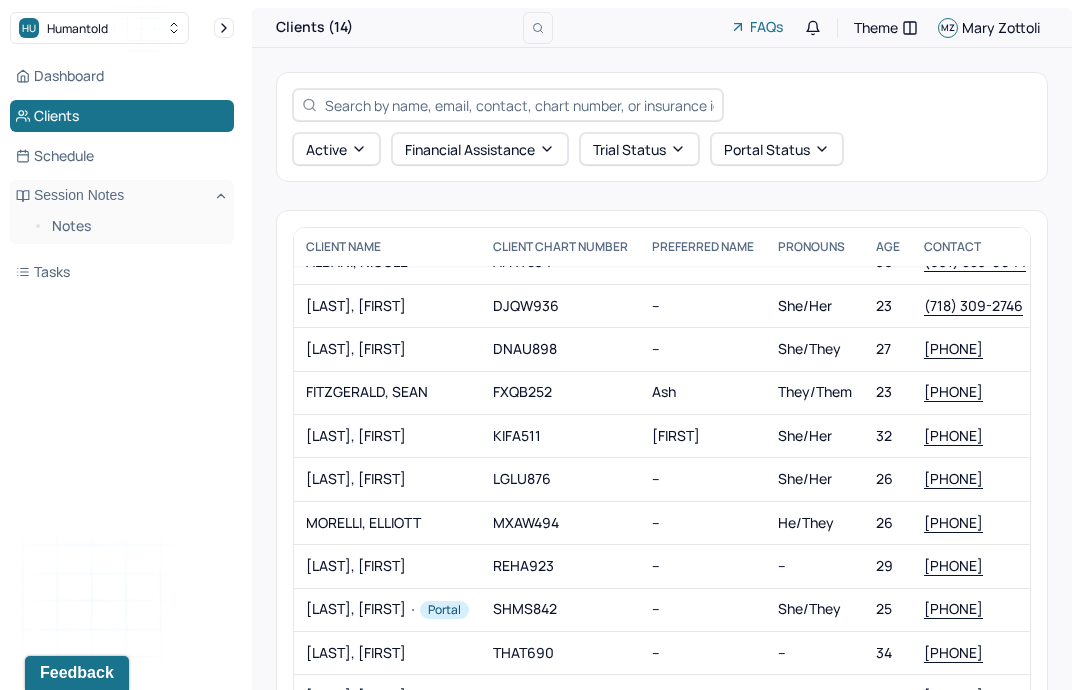 click on "DNAU898" at bounding box center [560, 349] 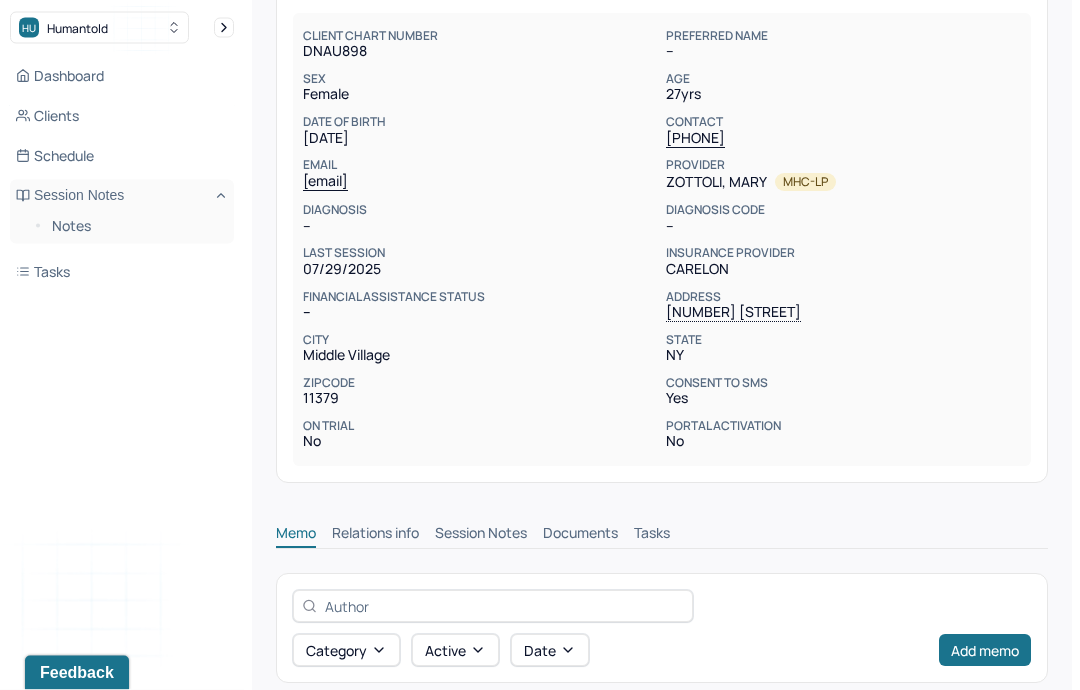 scroll, scrollTop: 165, scrollLeft: 0, axis: vertical 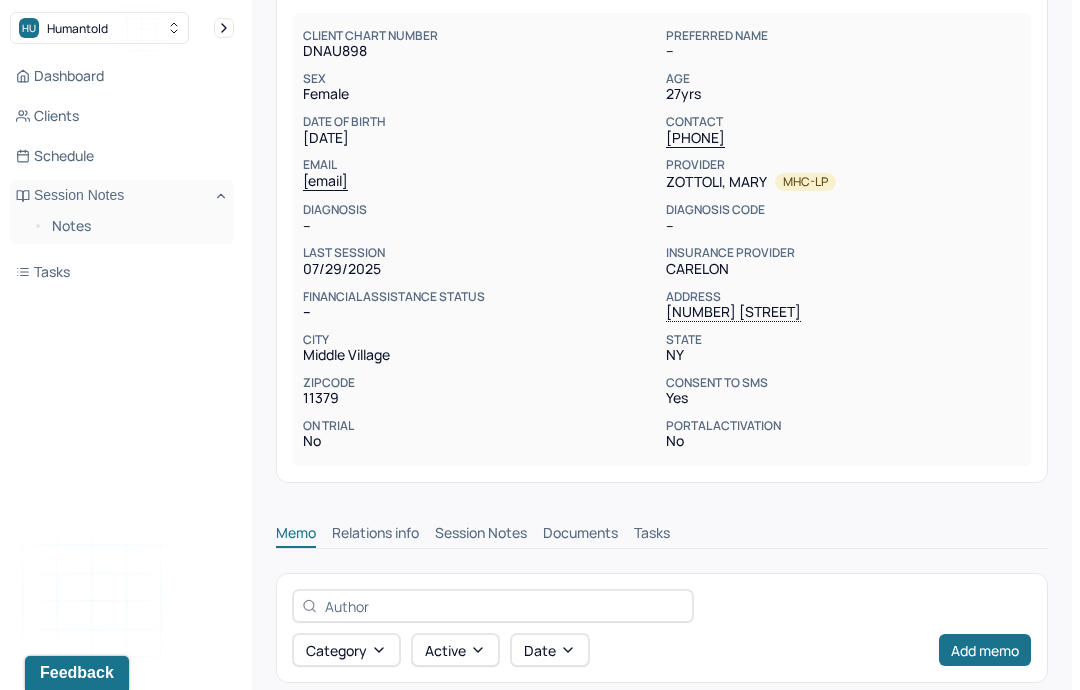 click on "Session Notes" at bounding box center (481, 535) 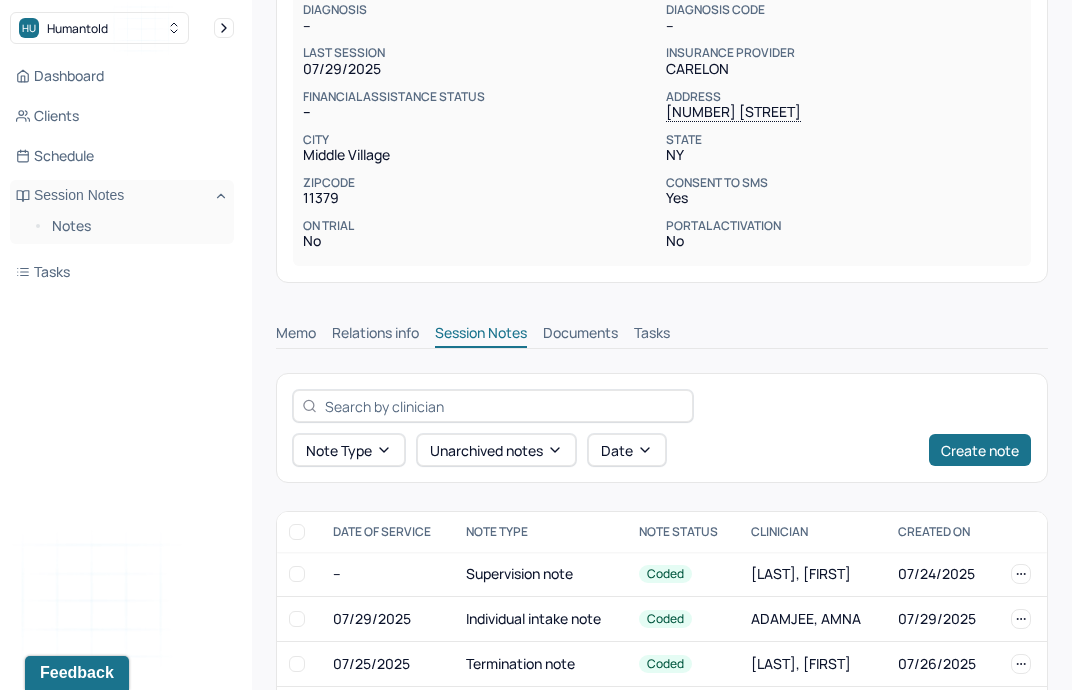 scroll, scrollTop: 368, scrollLeft: 0, axis: vertical 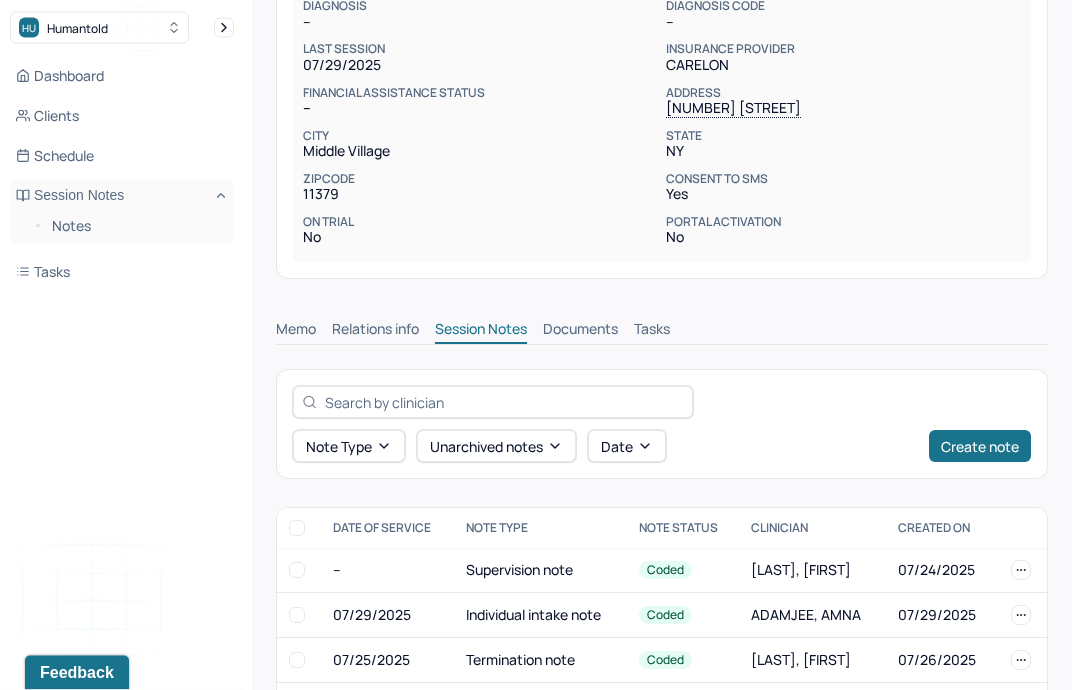 click on "ADAMJEE, AMNA" at bounding box center (812, 616) 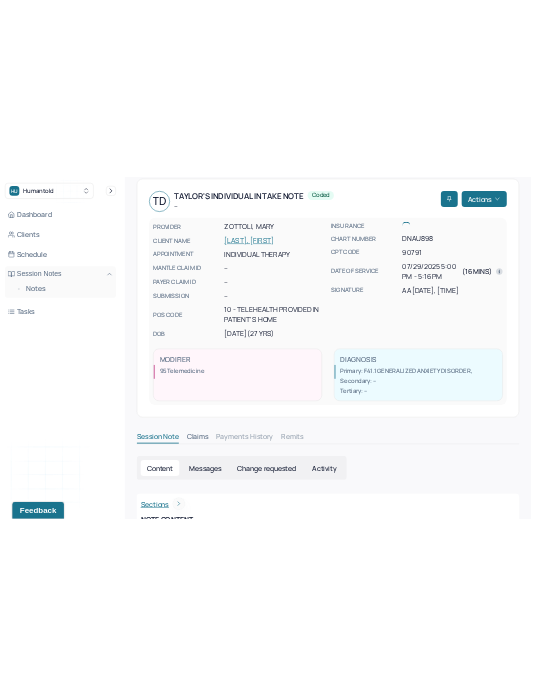 scroll, scrollTop: 19, scrollLeft: 0, axis: vertical 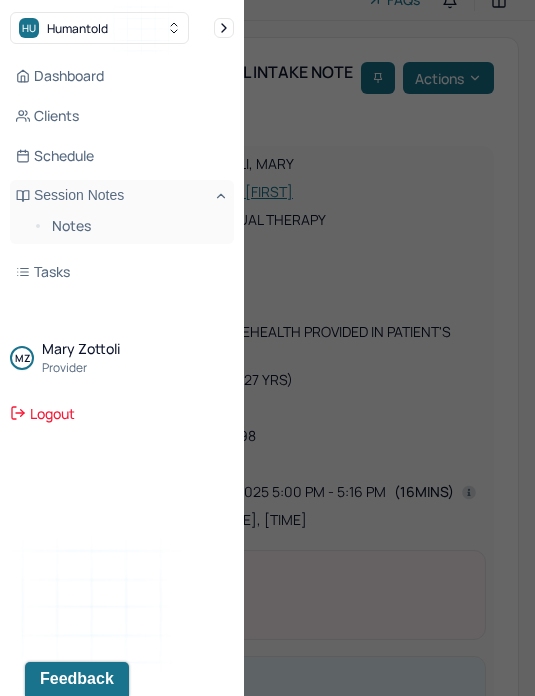 click at bounding box center (267, 348) 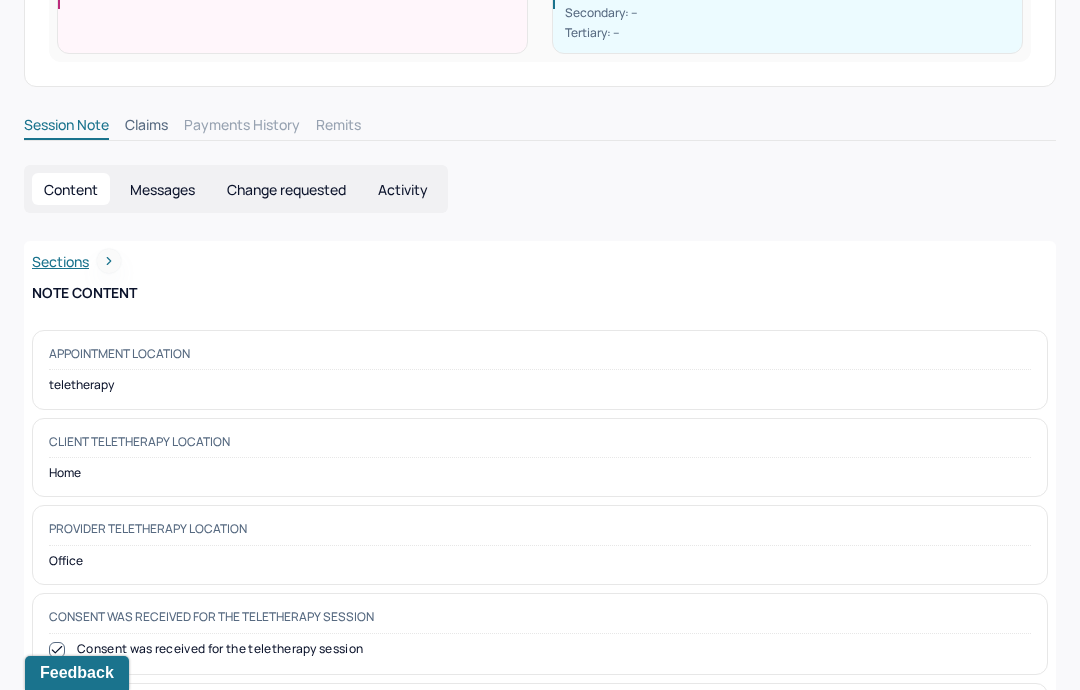 scroll, scrollTop: 0, scrollLeft: 0, axis: both 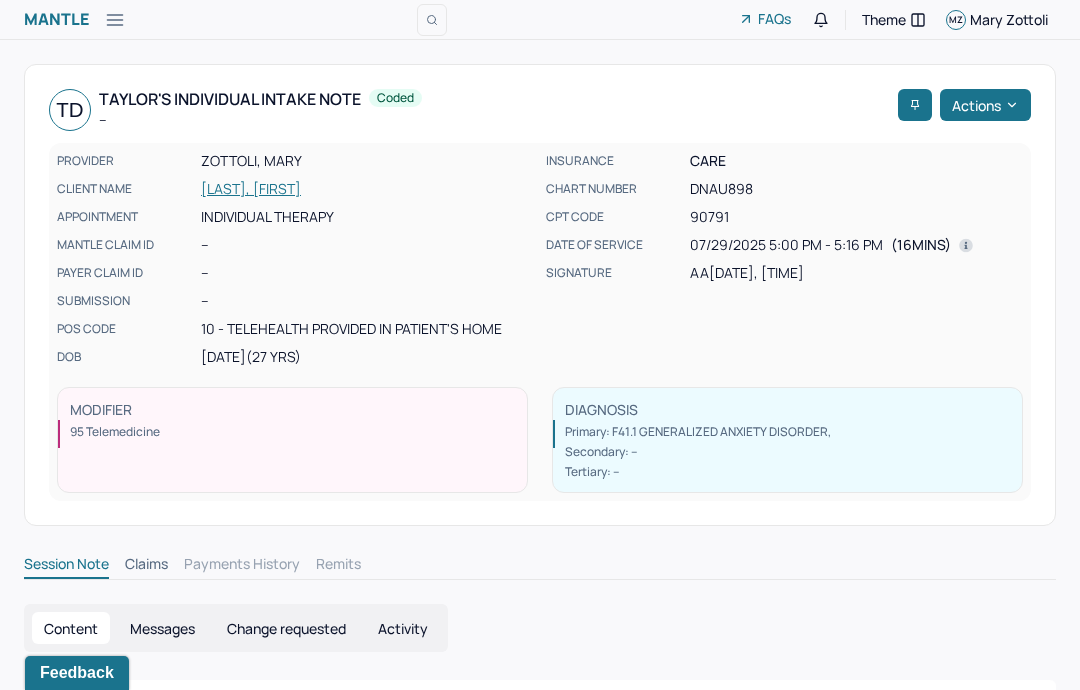 click 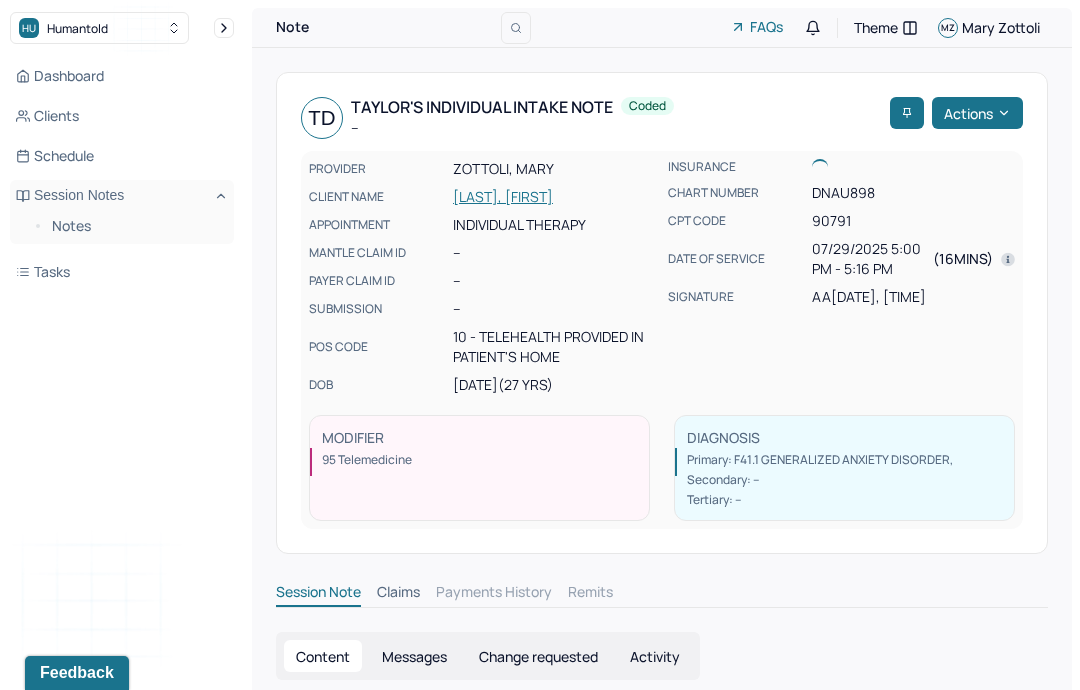 click on "Notes" at bounding box center [135, 226] 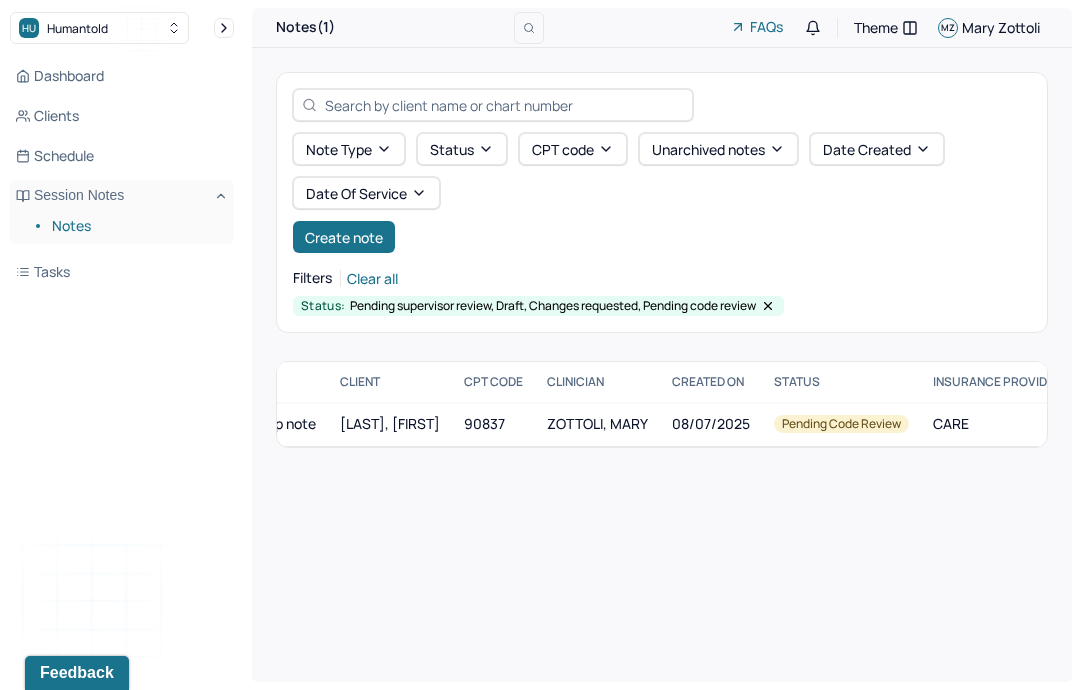 scroll, scrollTop: 0, scrollLeft: 260, axis: horizontal 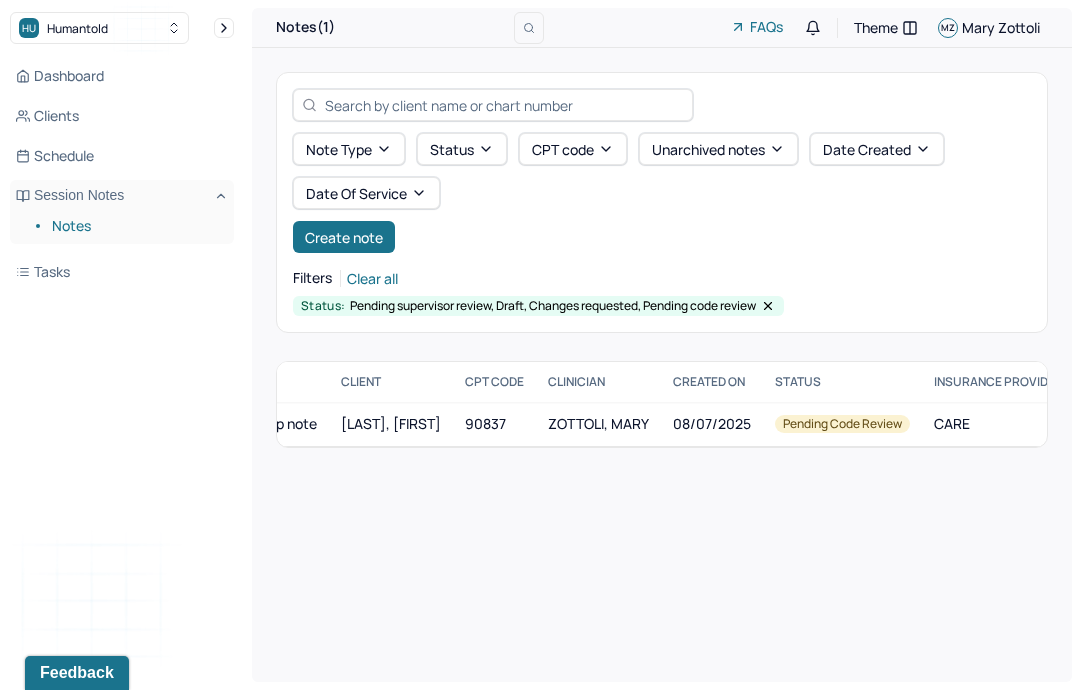 click on "08/07/2025" at bounding box center (712, 424) 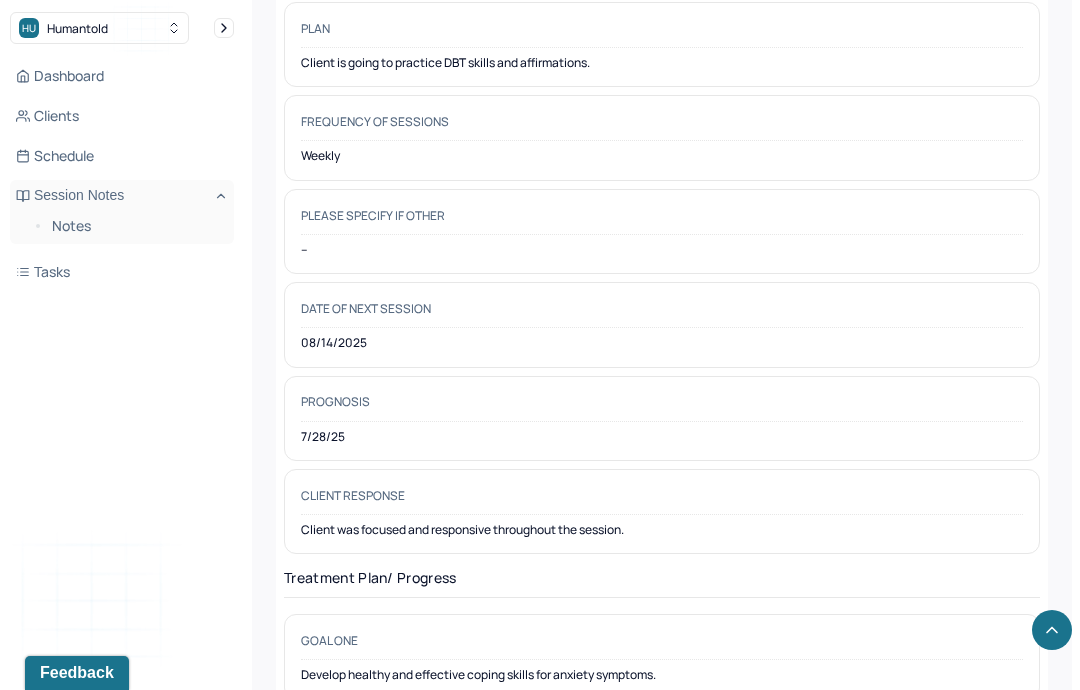 scroll, scrollTop: 2687, scrollLeft: 0, axis: vertical 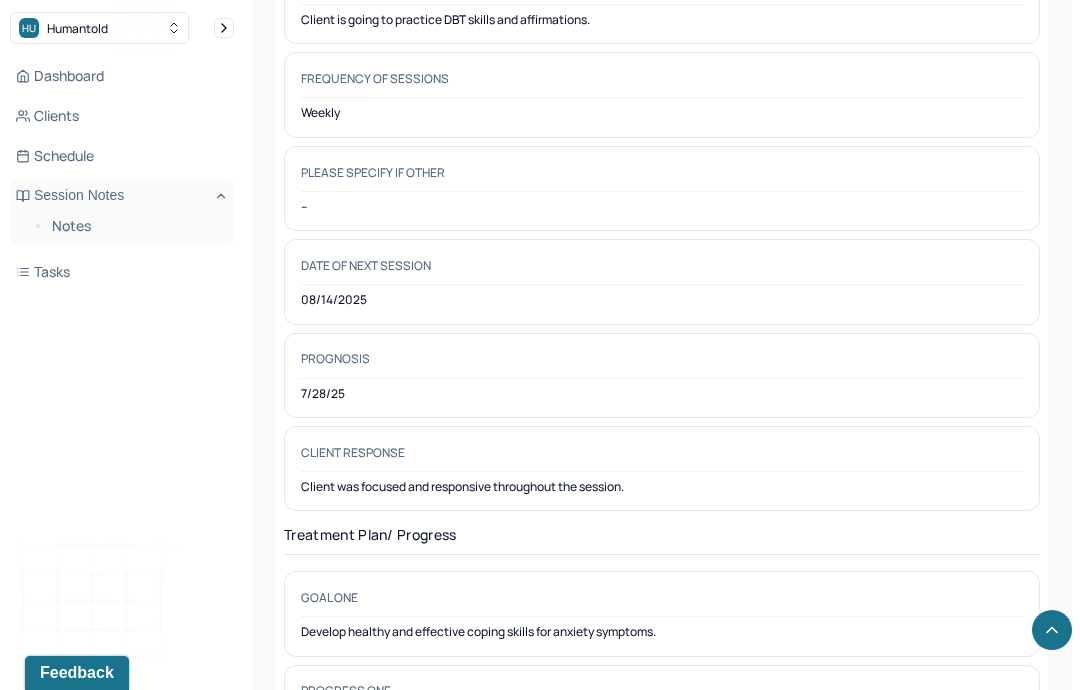 click on "Notes" at bounding box center (135, 226) 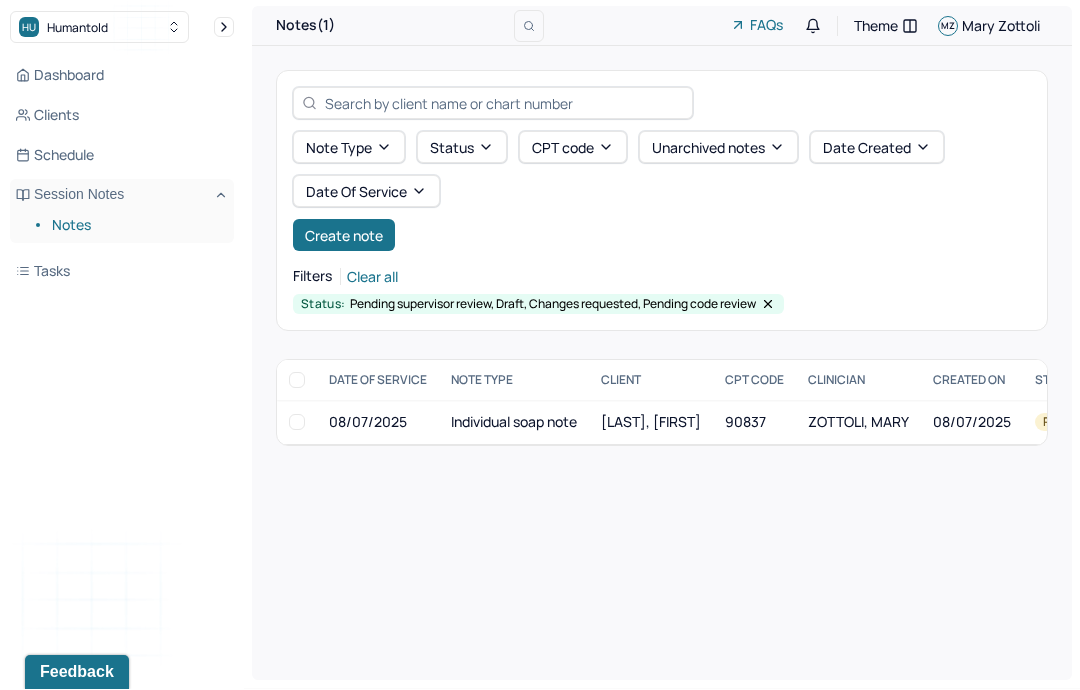 scroll, scrollTop: 0, scrollLeft: 0, axis: both 